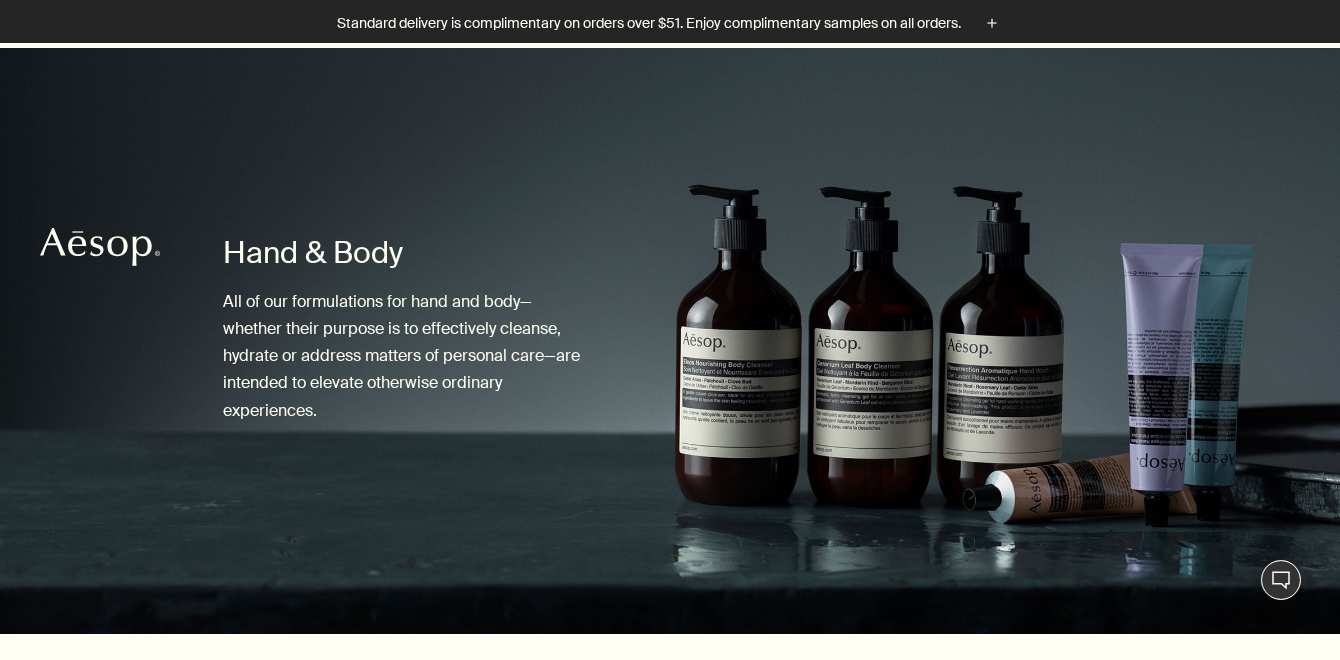 scroll, scrollTop: 700, scrollLeft: 0, axis: vertical 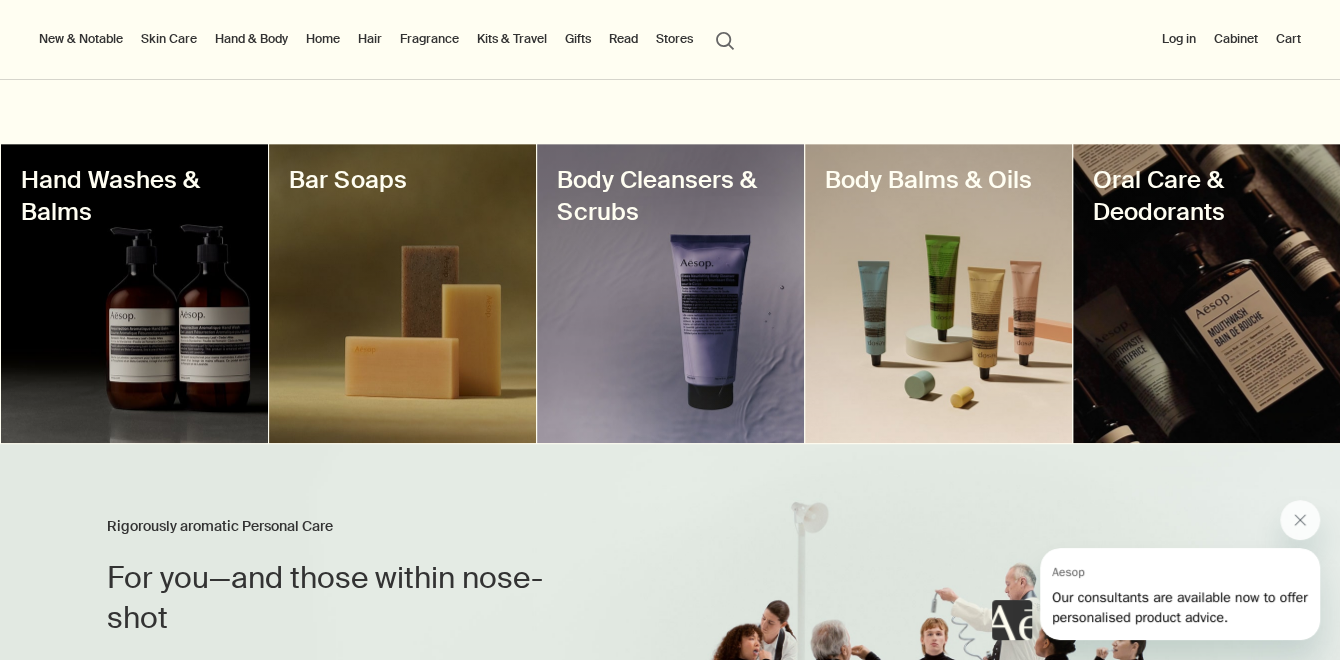 click at bounding box center [938, 293] 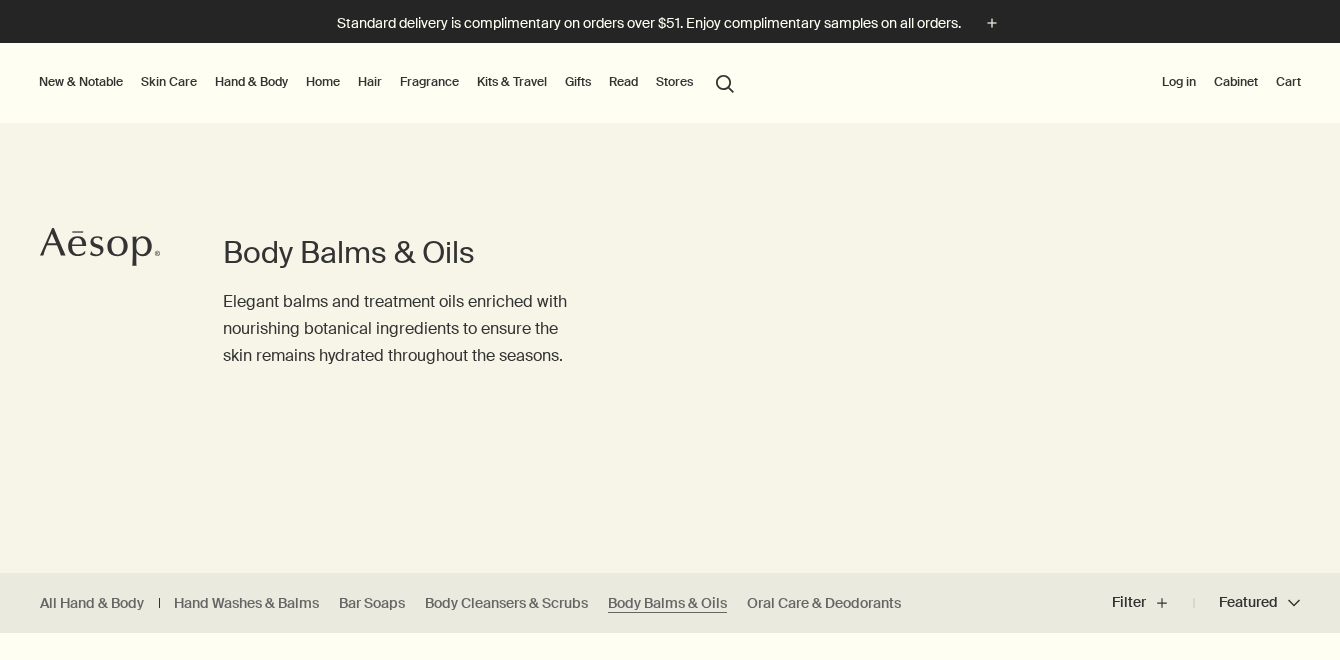 scroll, scrollTop: 0, scrollLeft: 0, axis: both 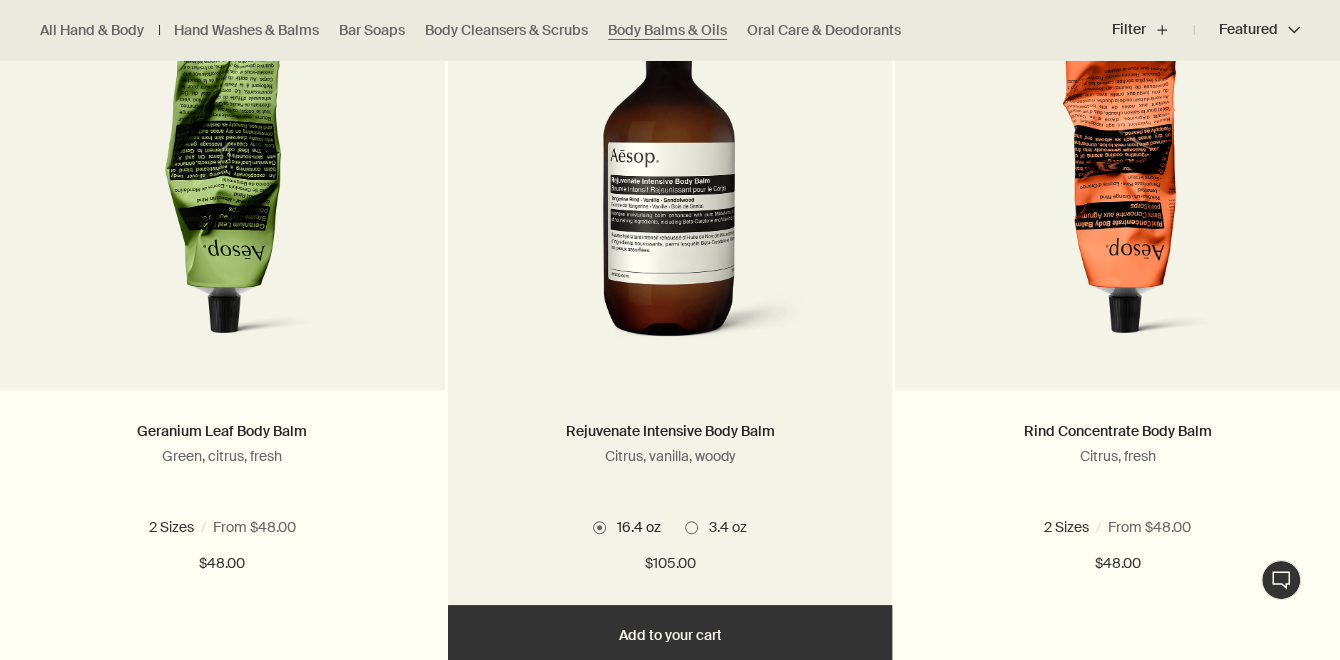 click at bounding box center [670, 175] 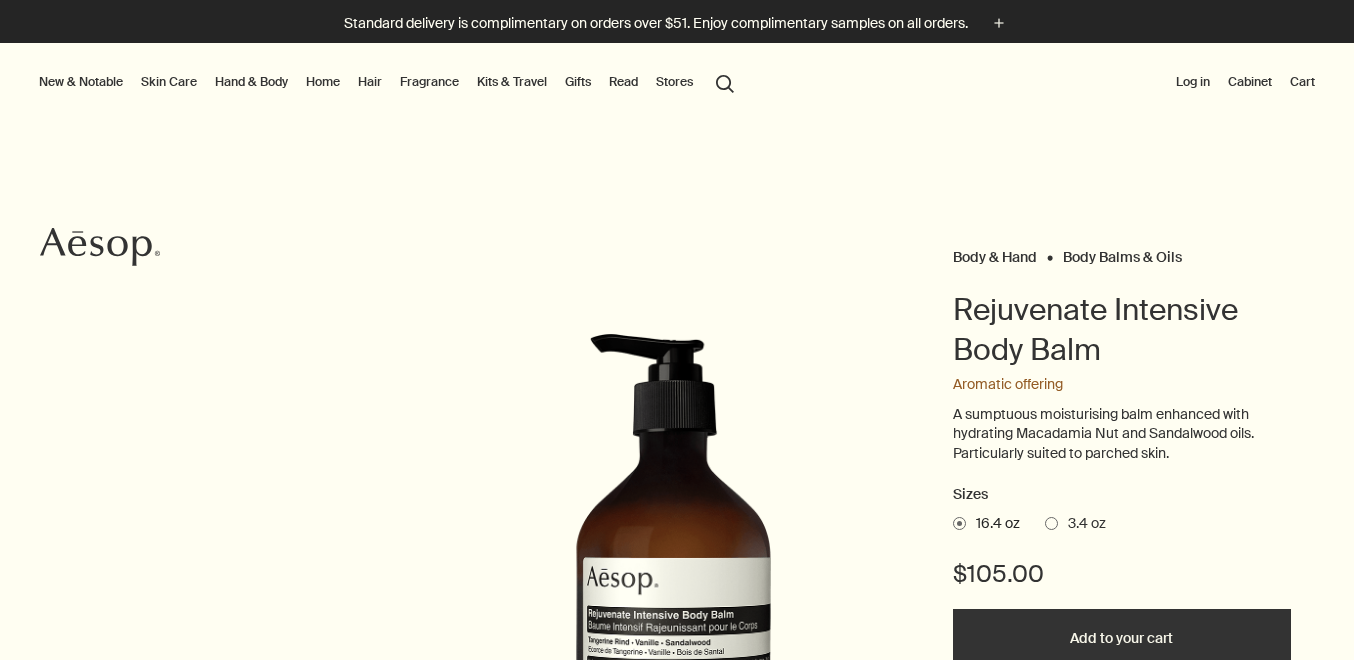 scroll, scrollTop: 0, scrollLeft: 0, axis: both 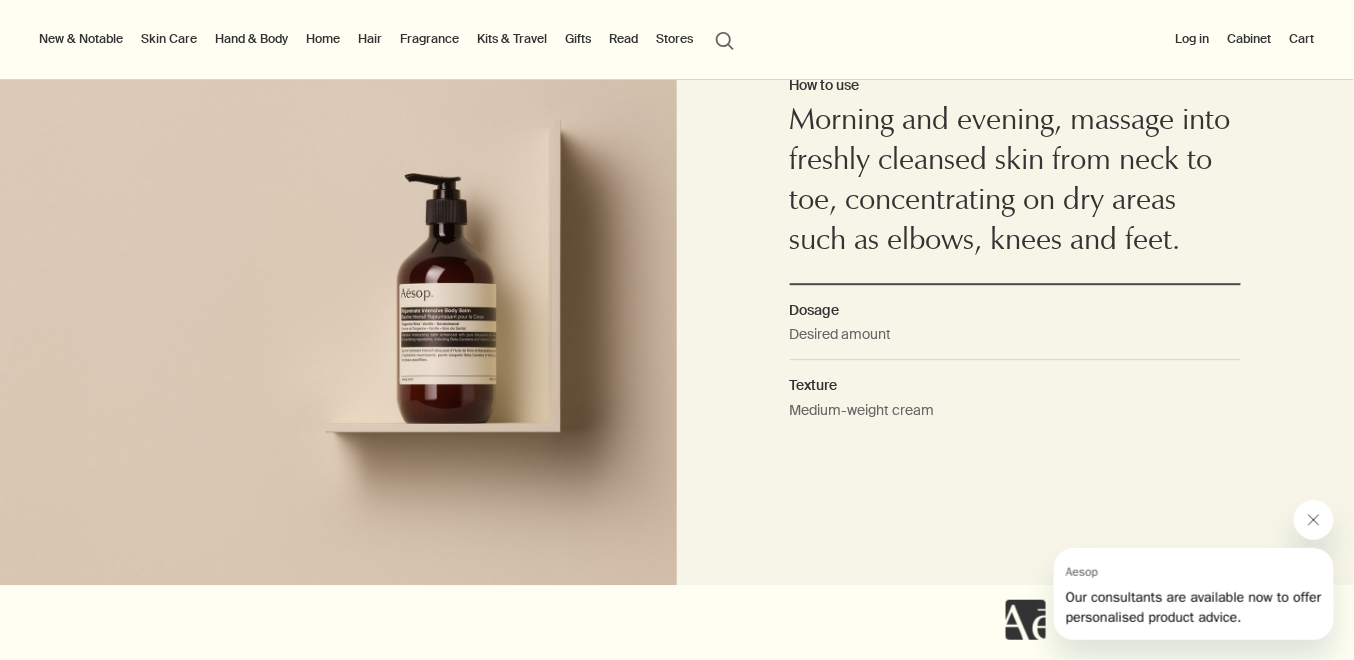 click 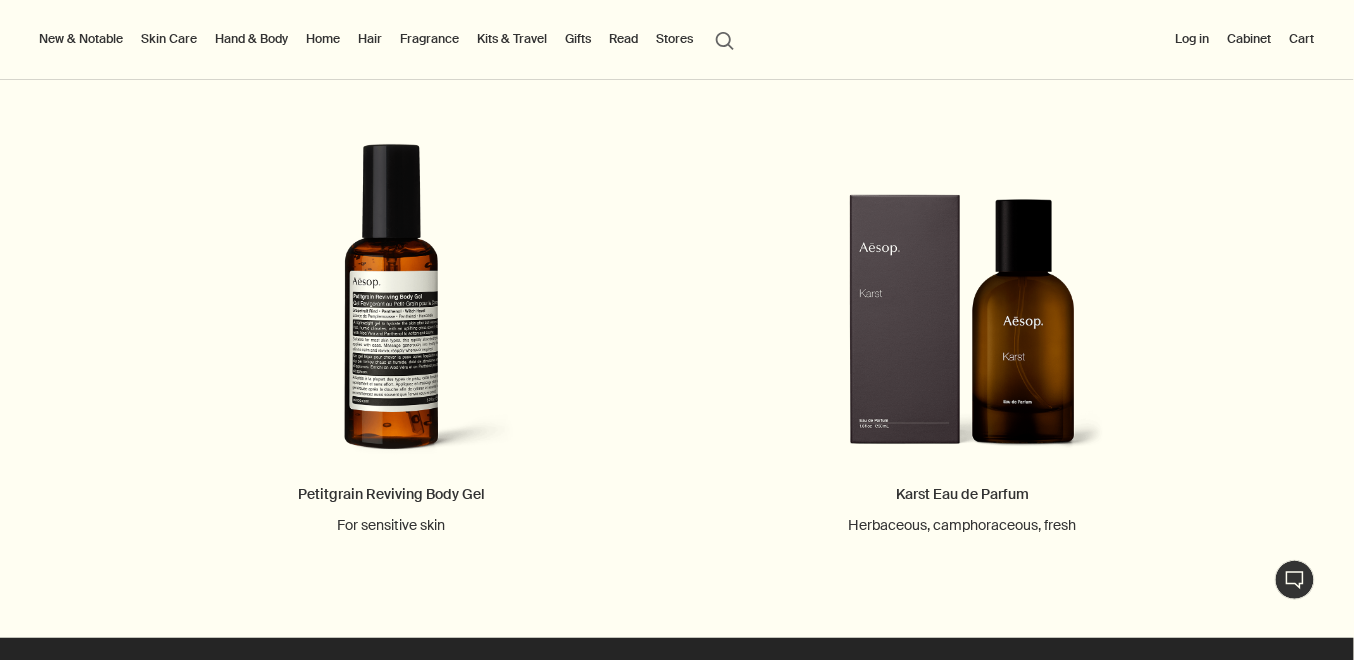 scroll, scrollTop: 2200, scrollLeft: 0, axis: vertical 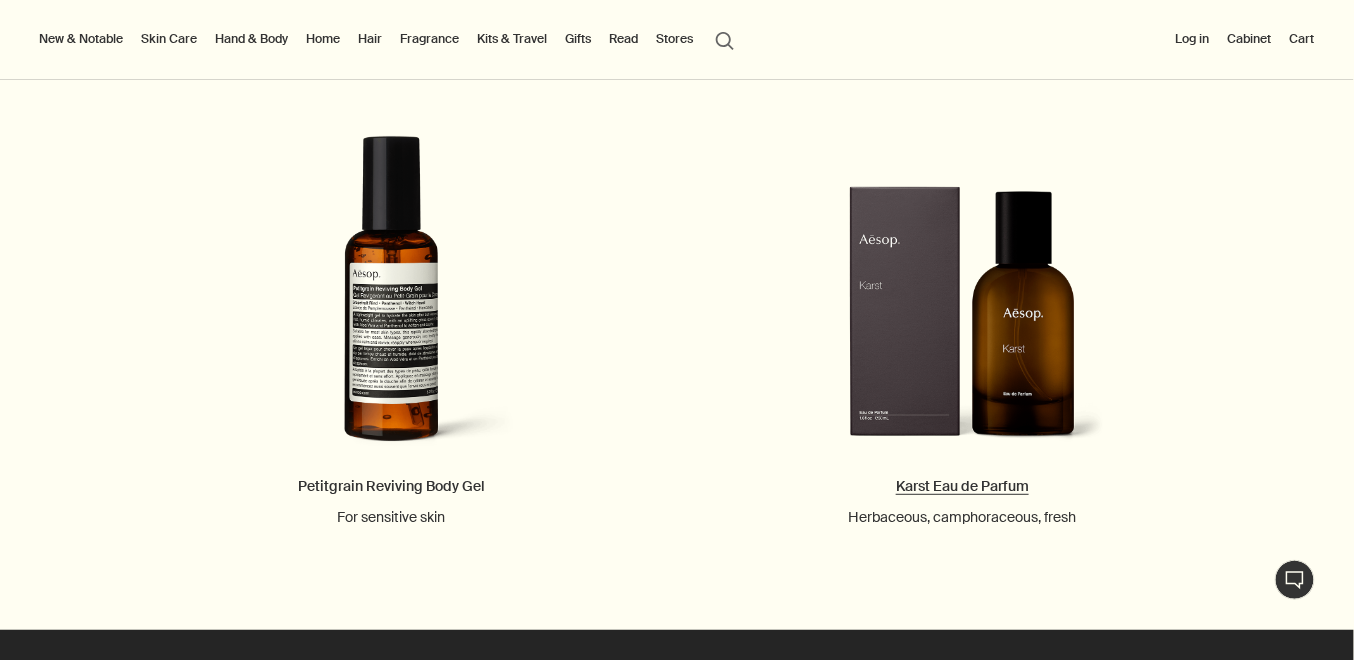 click on "Karst Eau de Parfum
Herbaceous, camphoraceous, fresh" at bounding box center (963, 296) 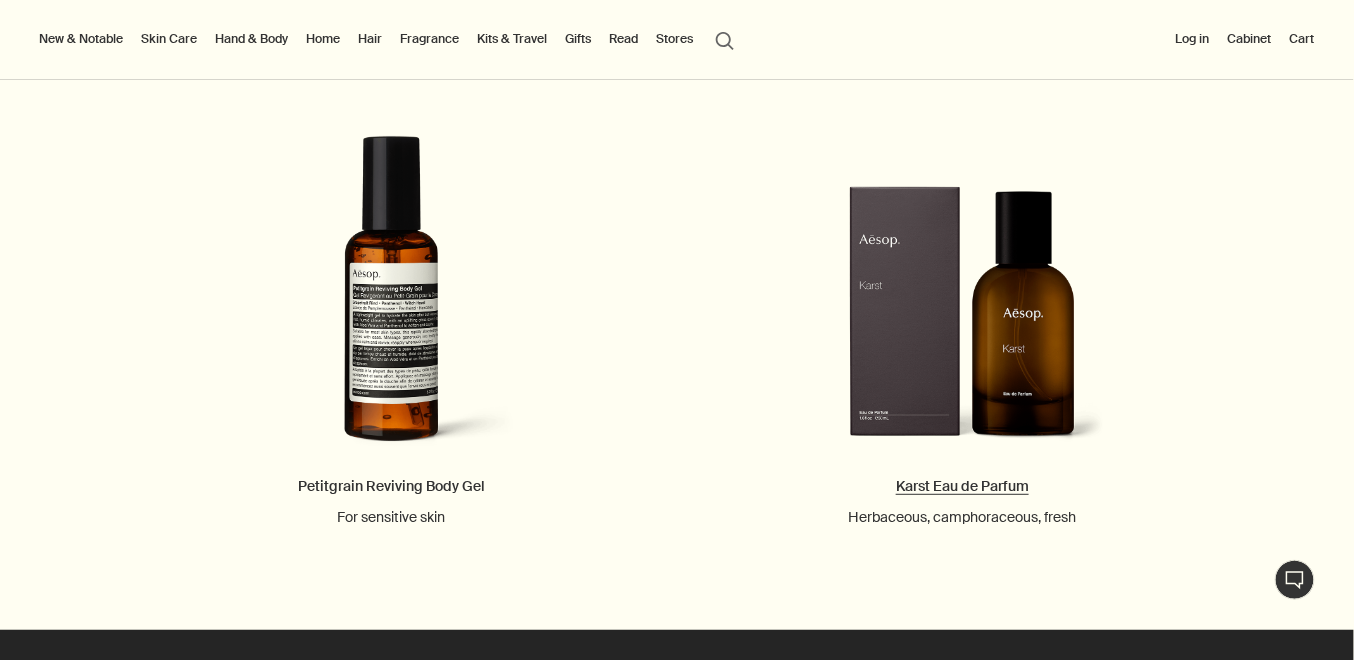 click on "Karst Eau de Parfum
Herbaceous, camphoraceous, fresh" at bounding box center [963, 296] 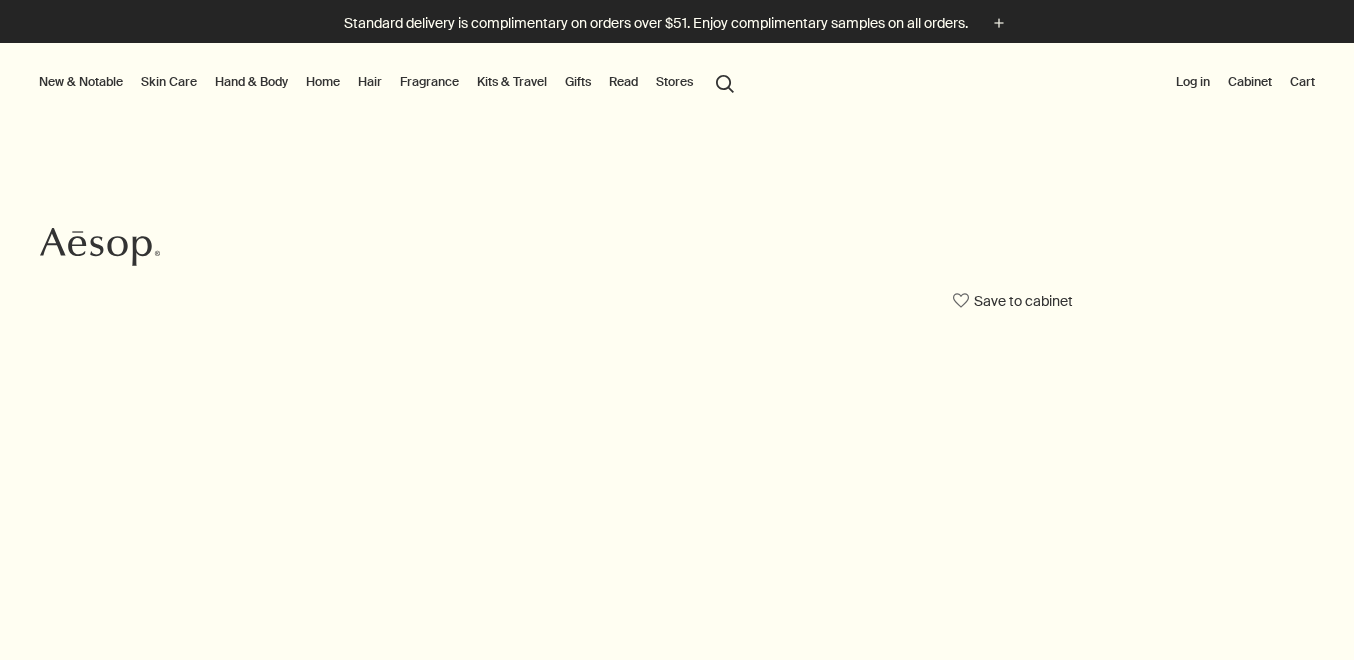 scroll, scrollTop: 0, scrollLeft: 0, axis: both 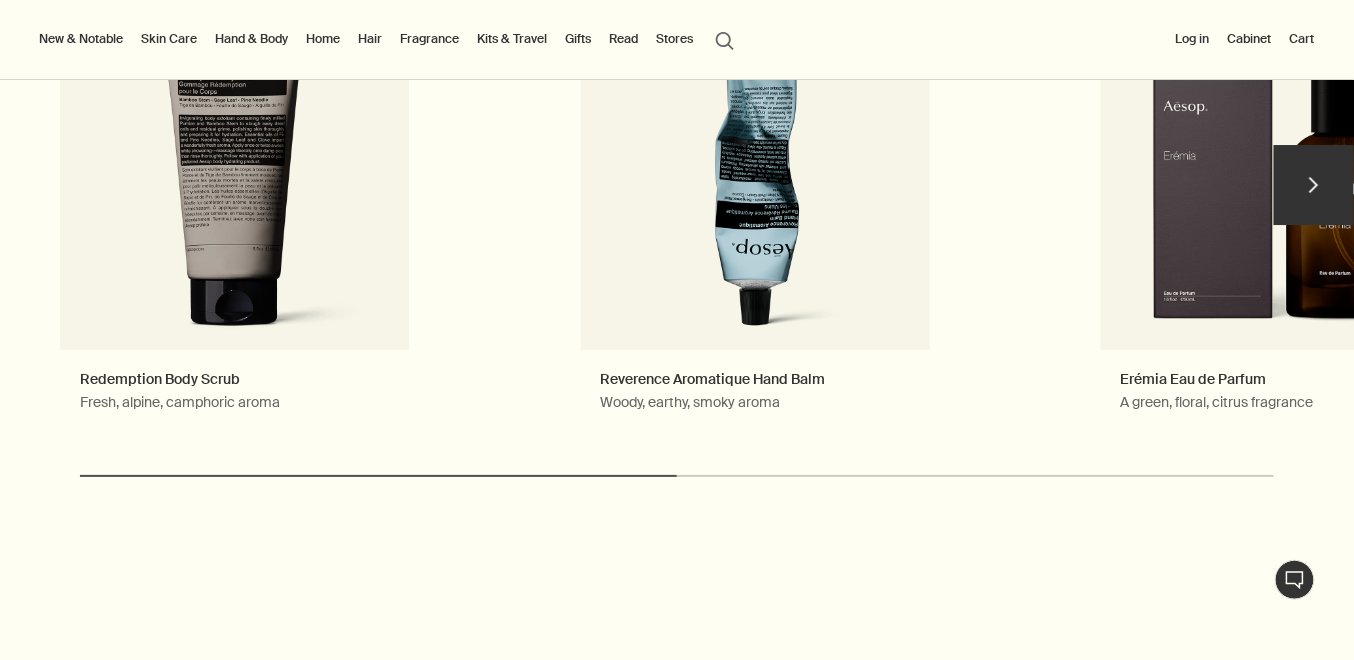 drag, startPoint x: 1274, startPoint y: 493, endPoint x: 1313, endPoint y: 489, distance: 39.20459 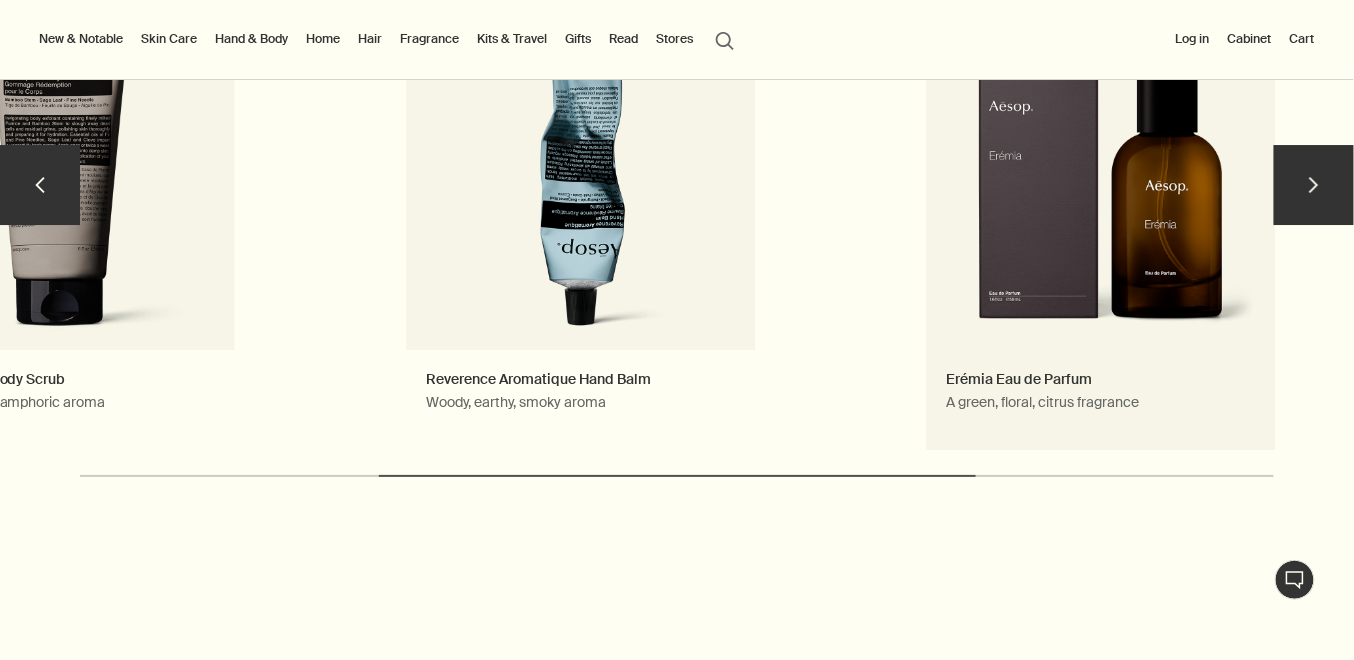 click on "Erémia Eau de Parfum A green, floral, citrus fragrance" at bounding box center [1101, 195] 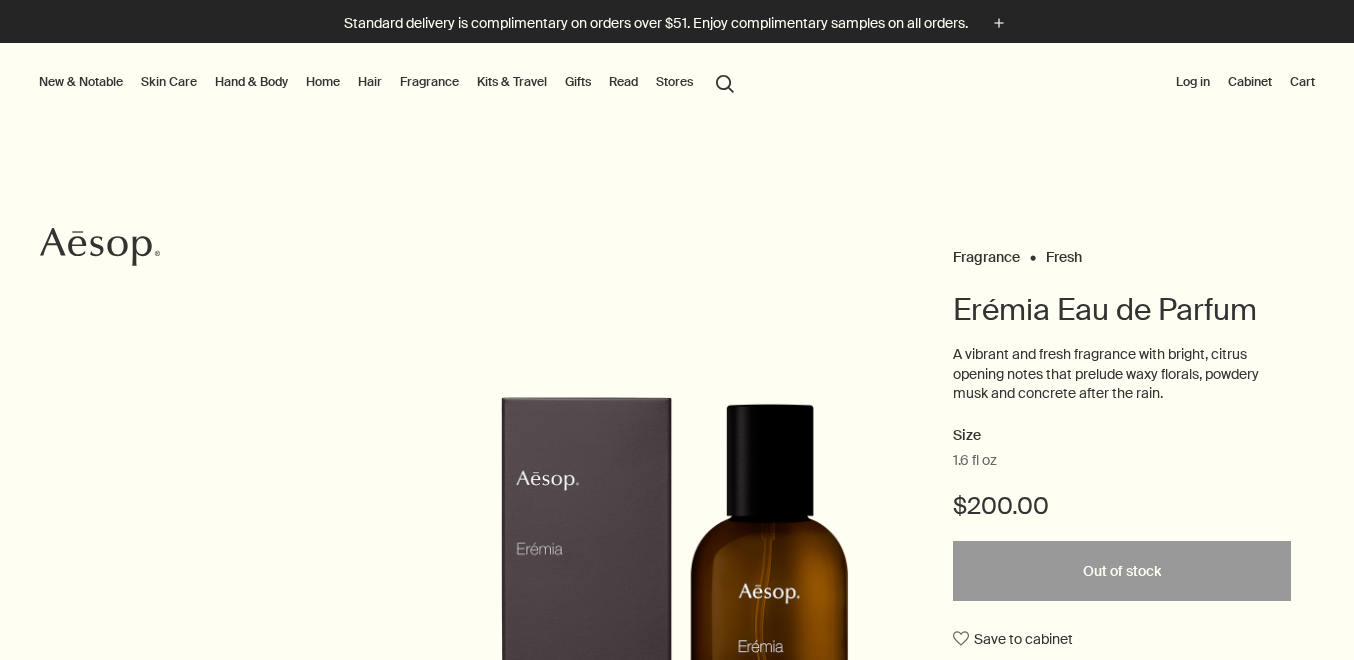 scroll, scrollTop: 0, scrollLeft: 0, axis: both 